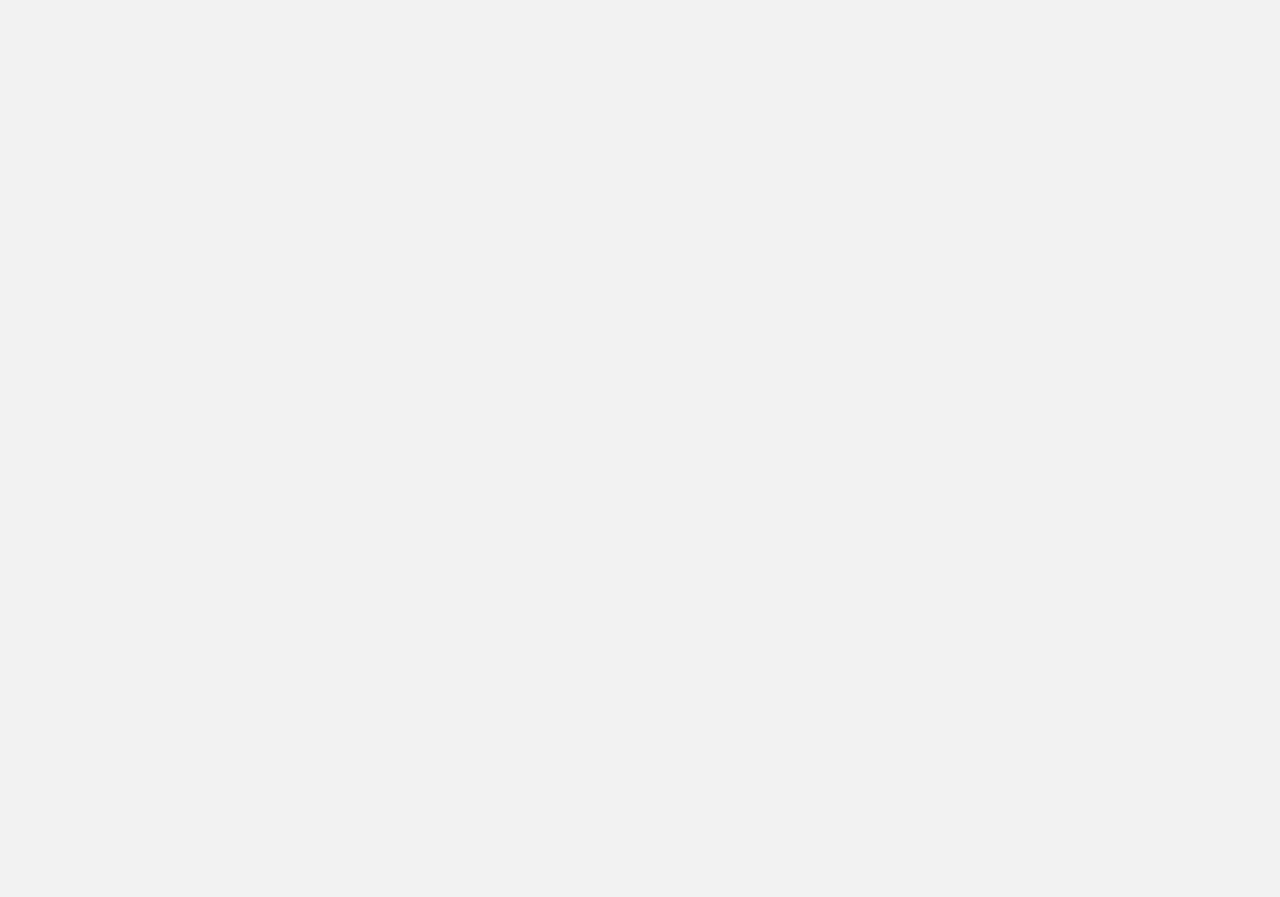 scroll, scrollTop: 0, scrollLeft: 0, axis: both 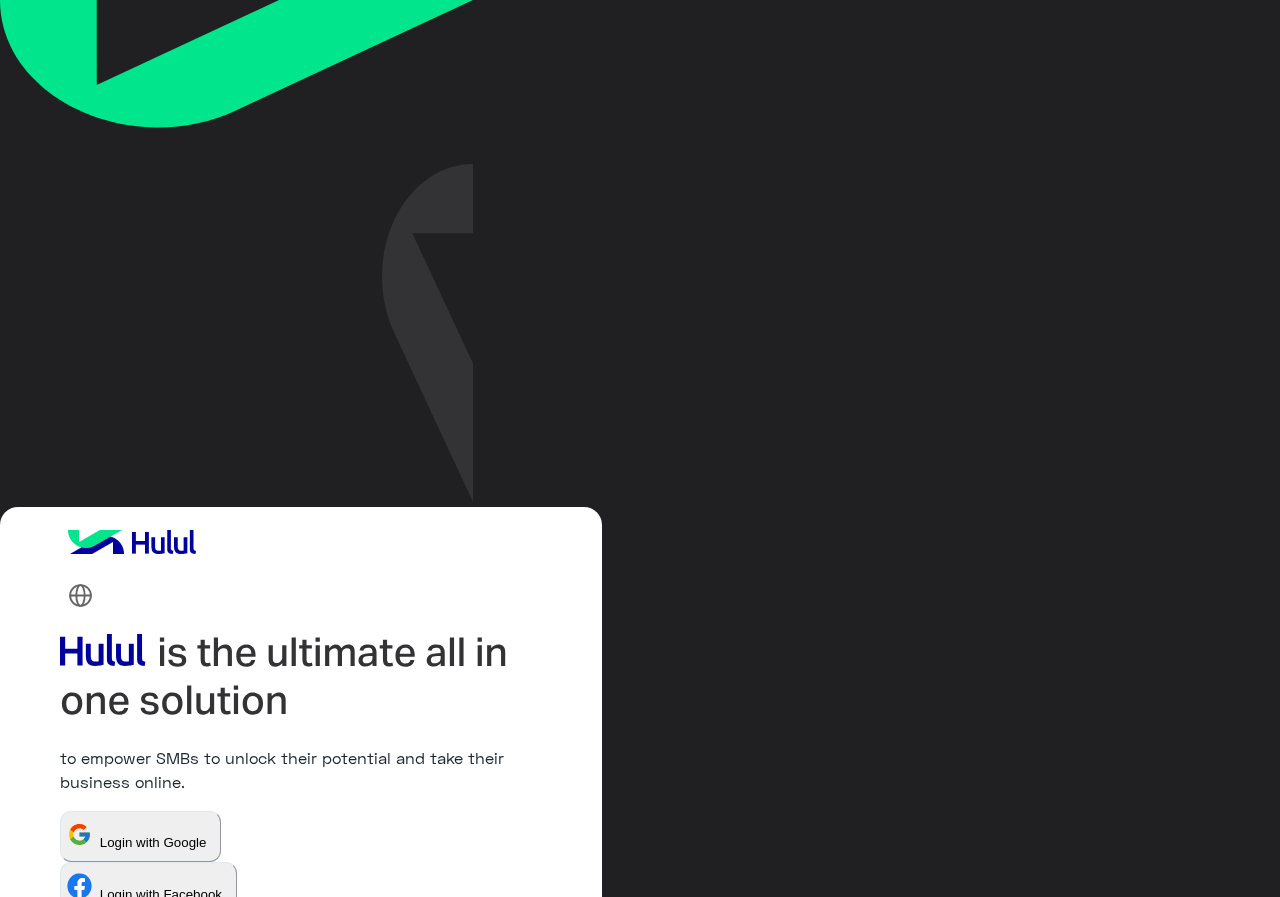 click at bounding box center (174, 1013) 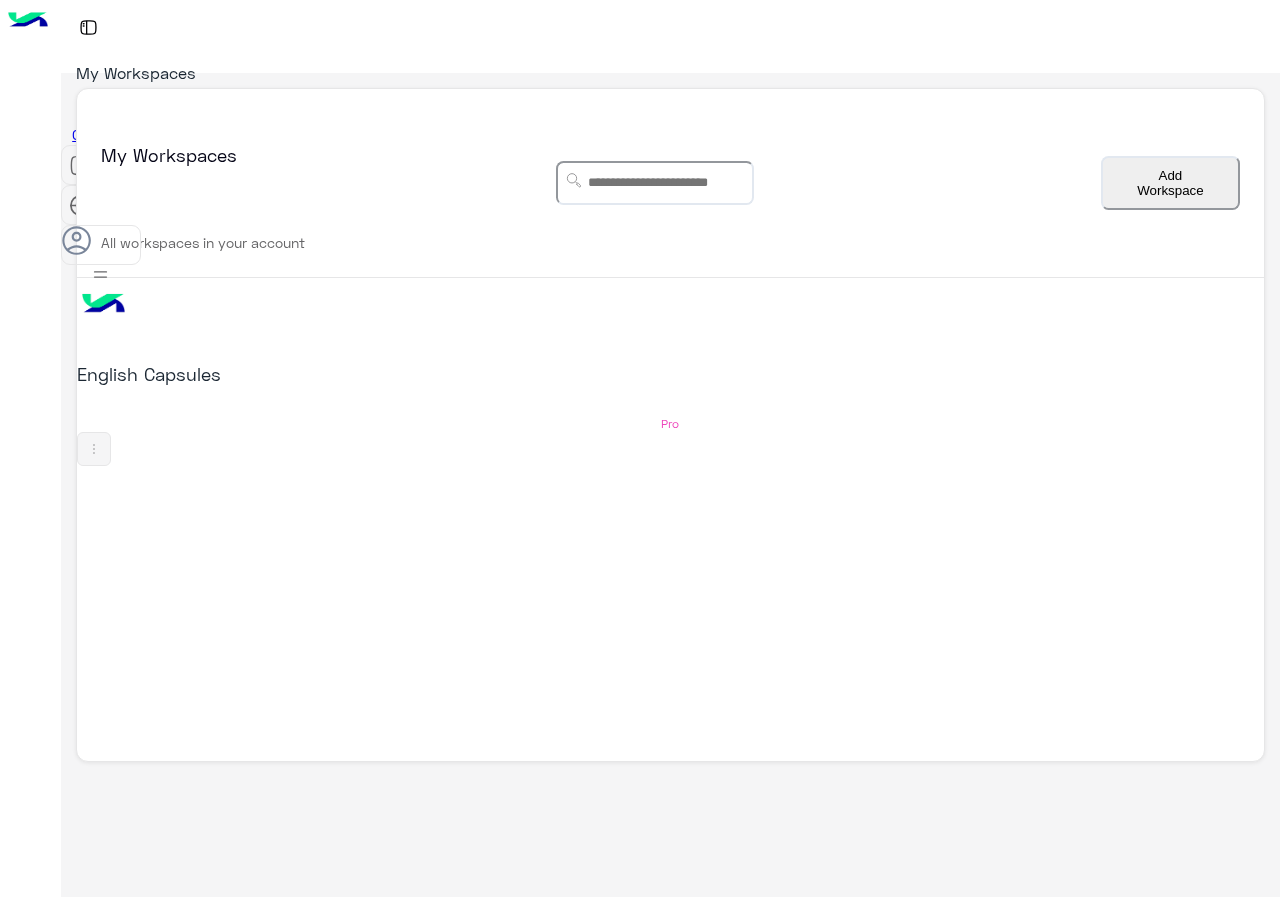 click on "English Capsules" at bounding box center [290, 374] 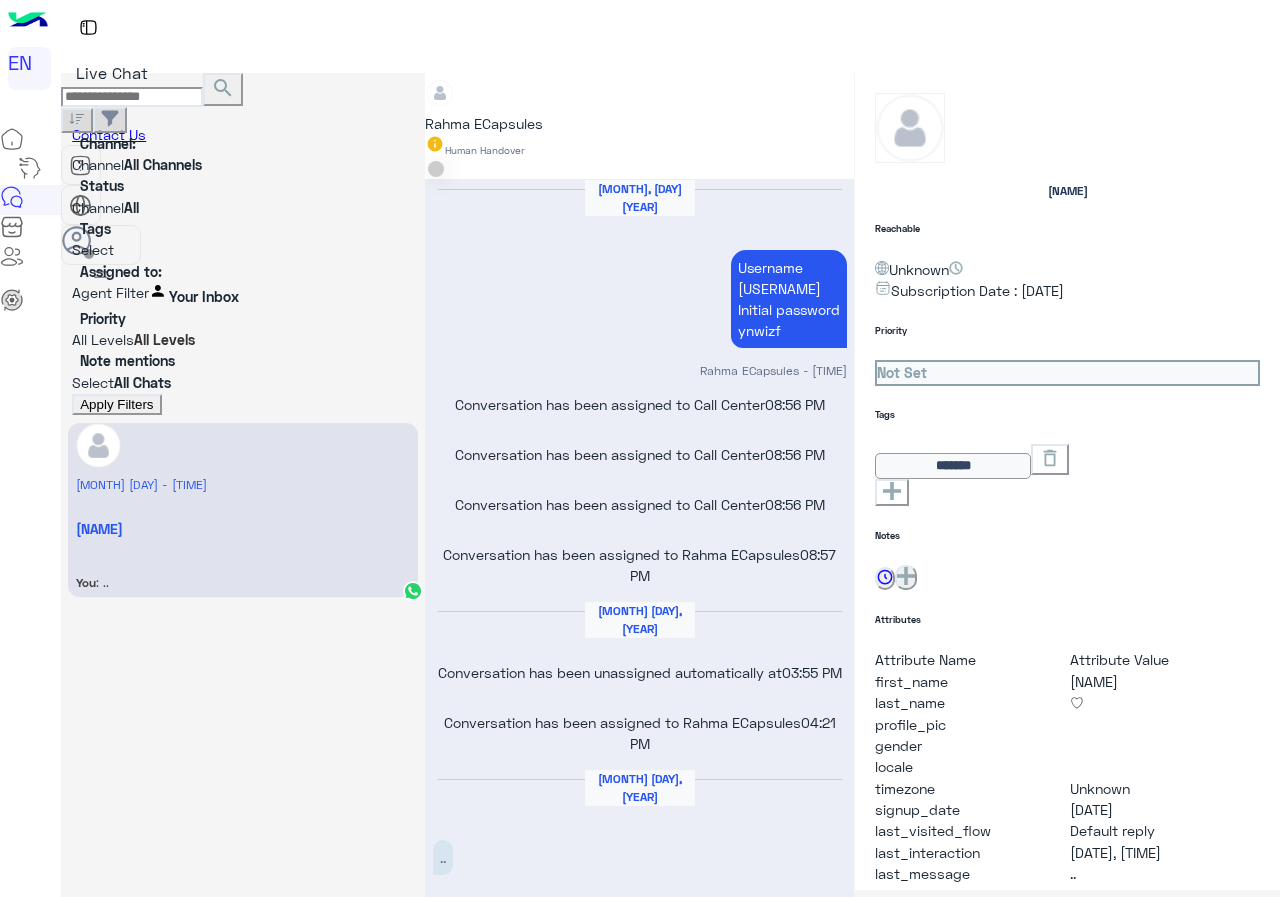 scroll, scrollTop: 748, scrollLeft: 0, axis: vertical 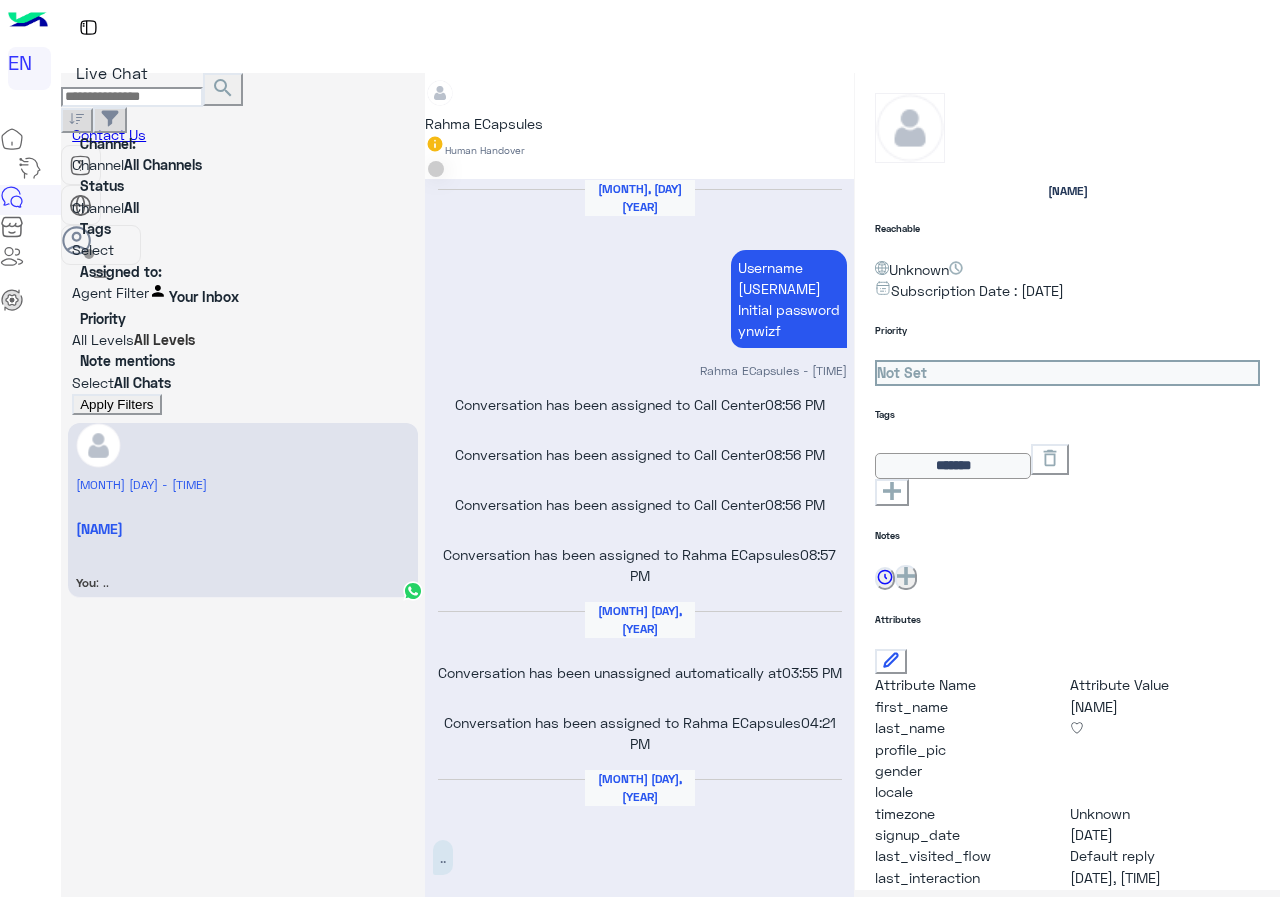 click at bounding box center [132, 97] 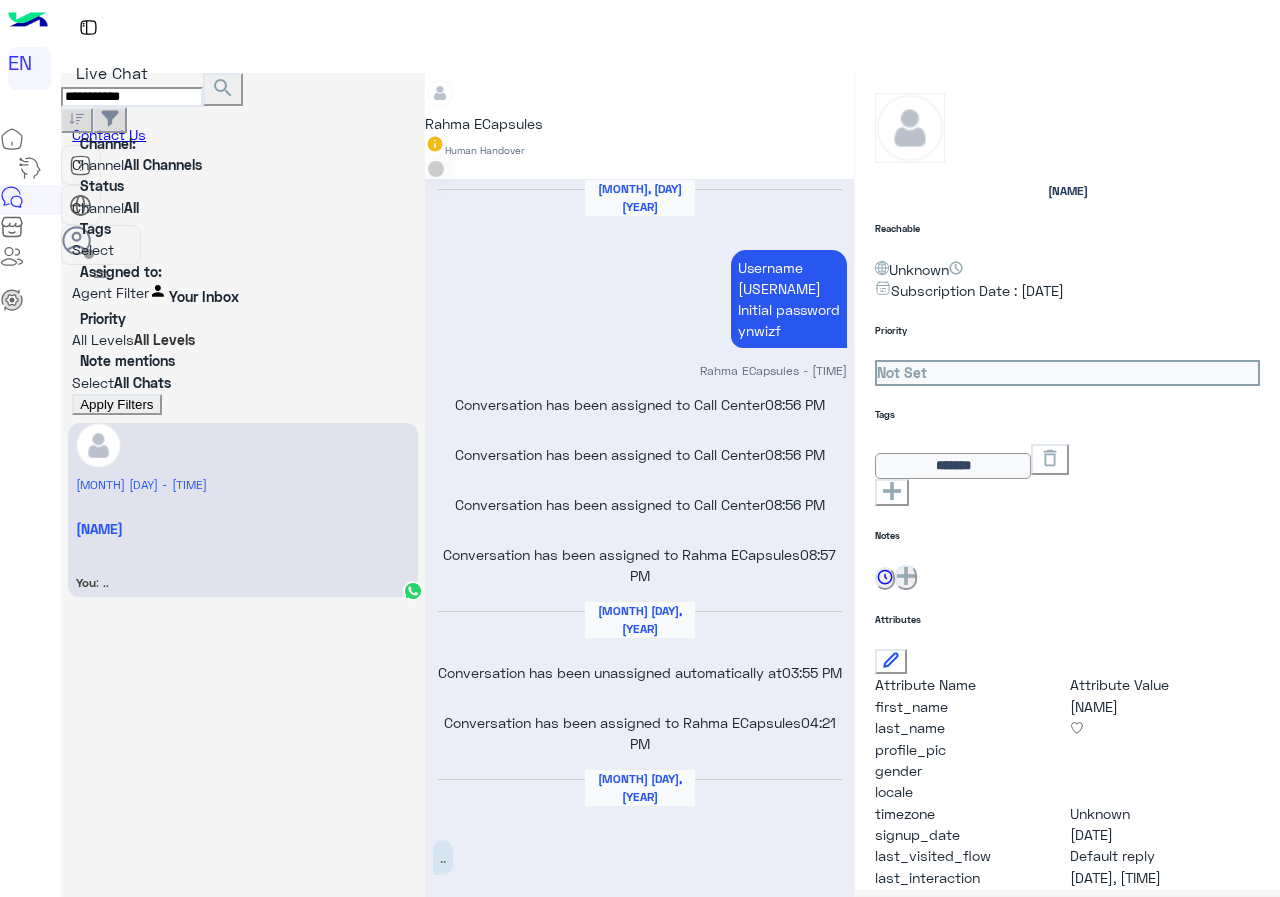 type on "**********" 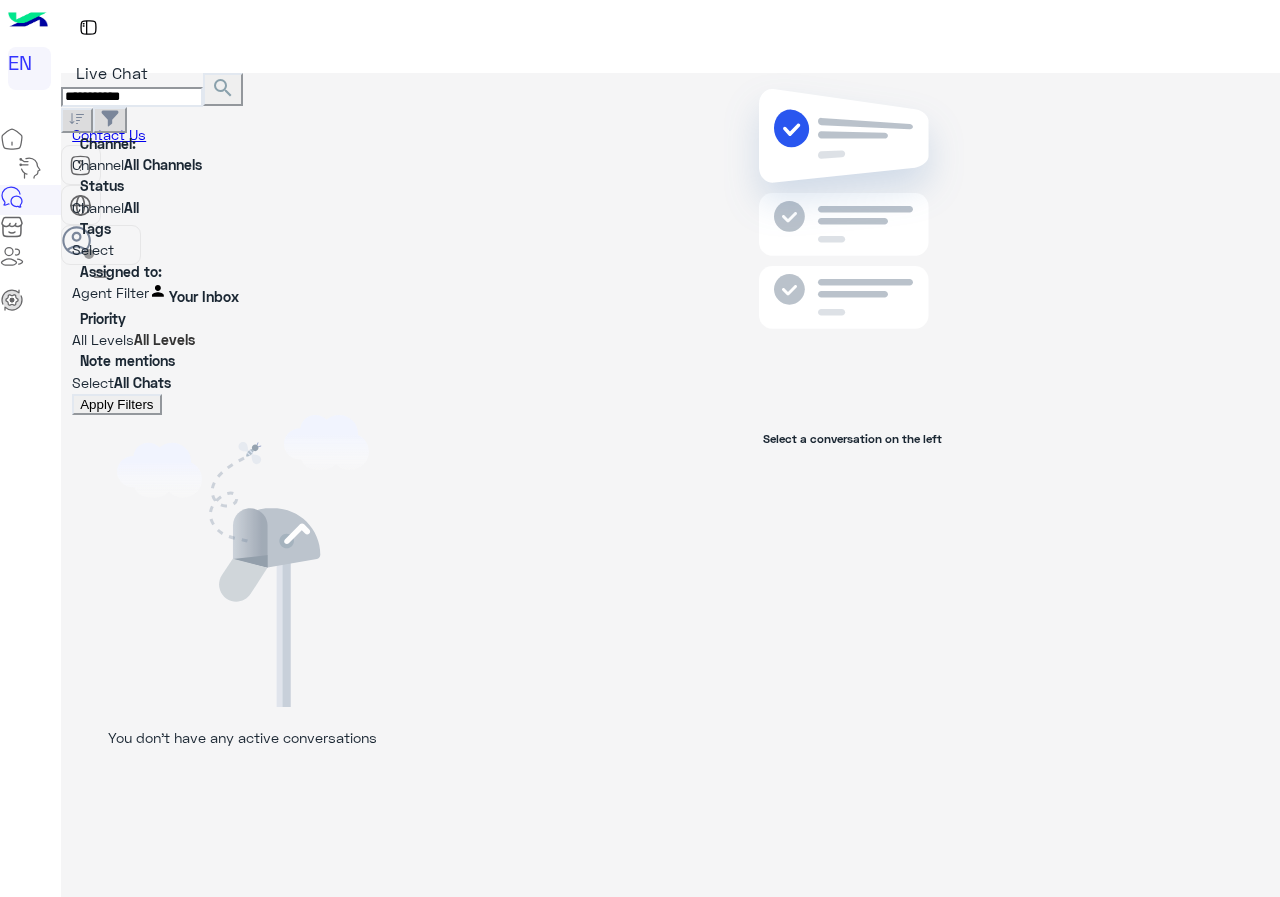 click on "Channel All Channels" at bounding box center [243, 164] 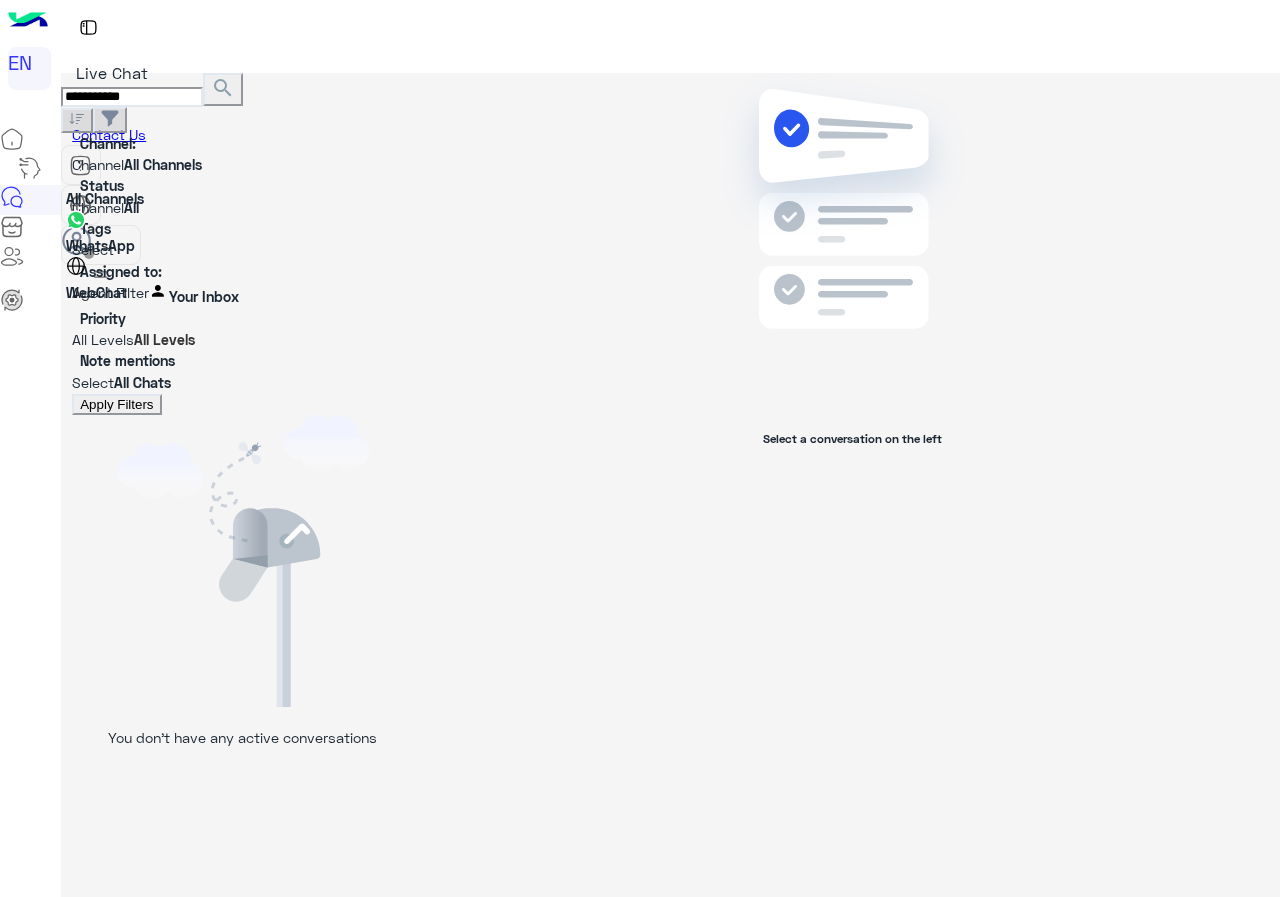 click on "WhatsApp" at bounding box center [138, 233] 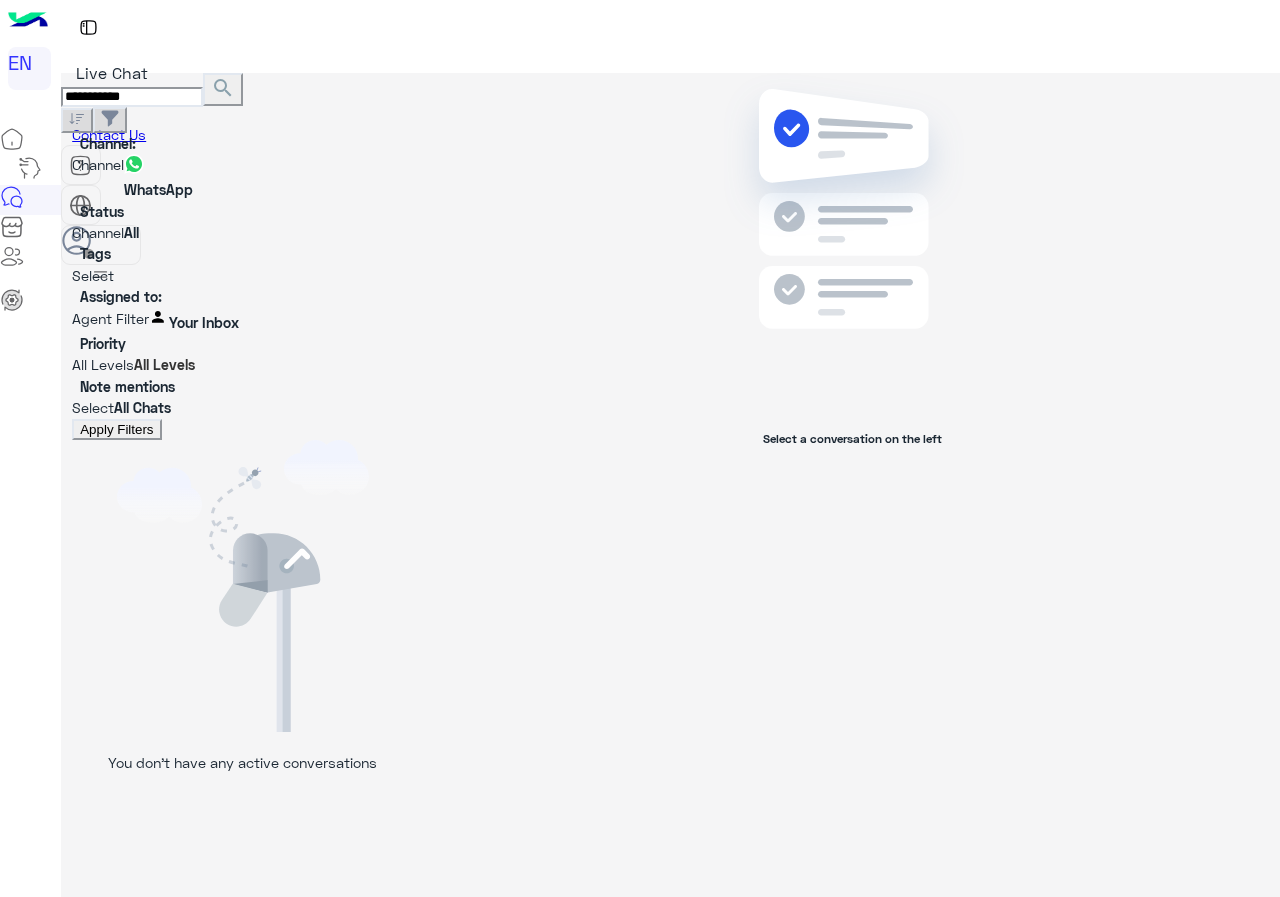click on "Apply Filters" at bounding box center (116, 429) 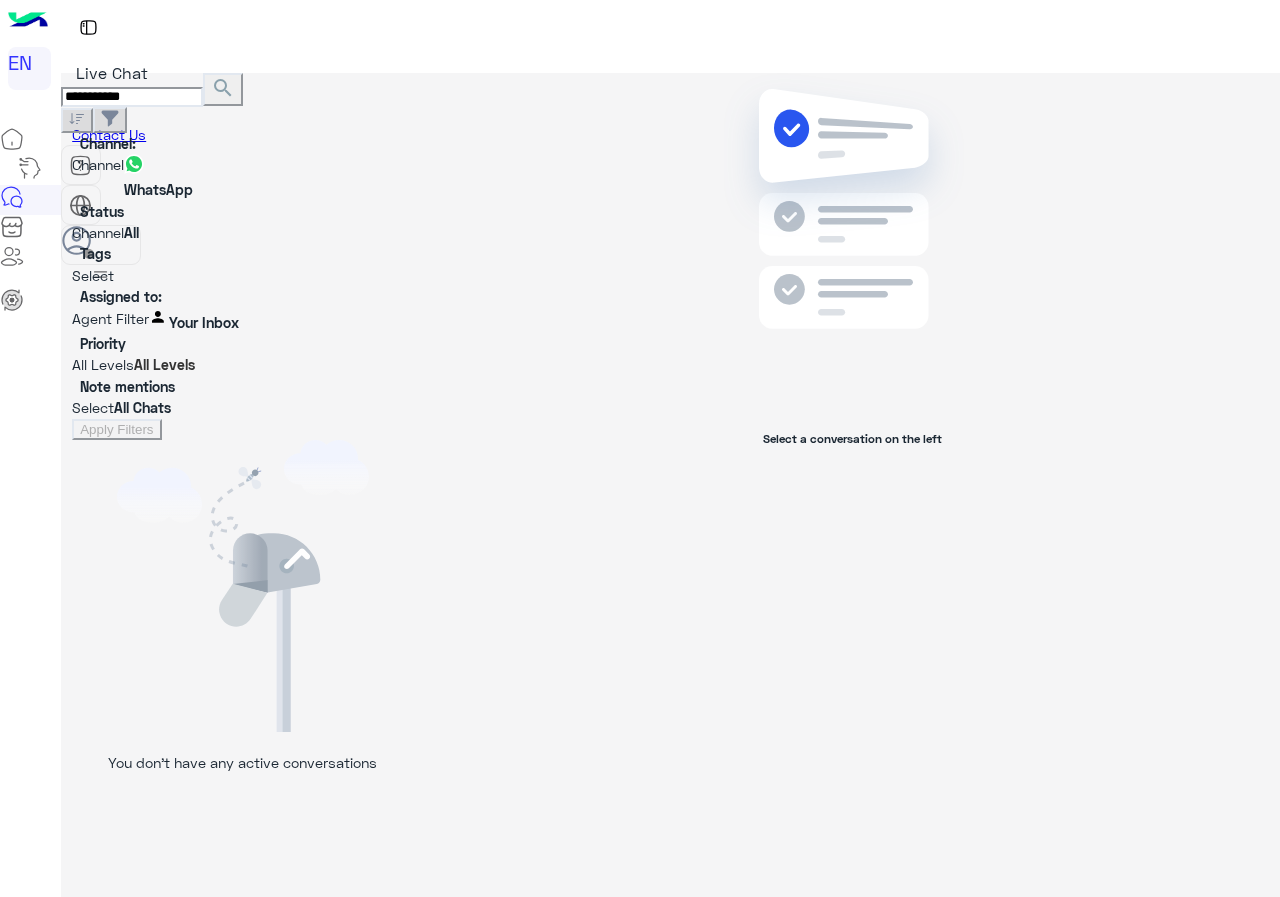 click on "Agent Filter Your Inbox" at bounding box center [243, 320] 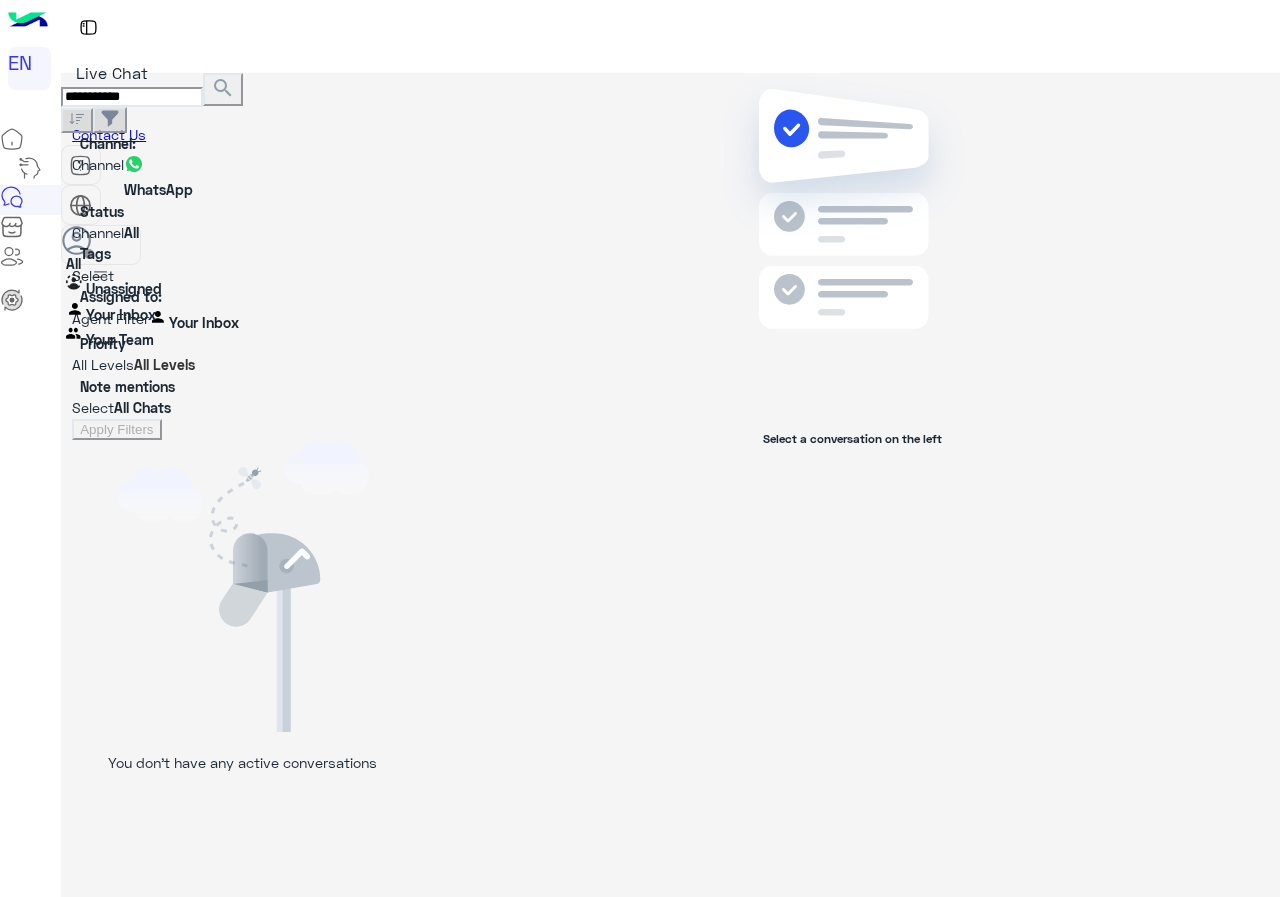 click on "Unassigned" at bounding box center [122, 286] 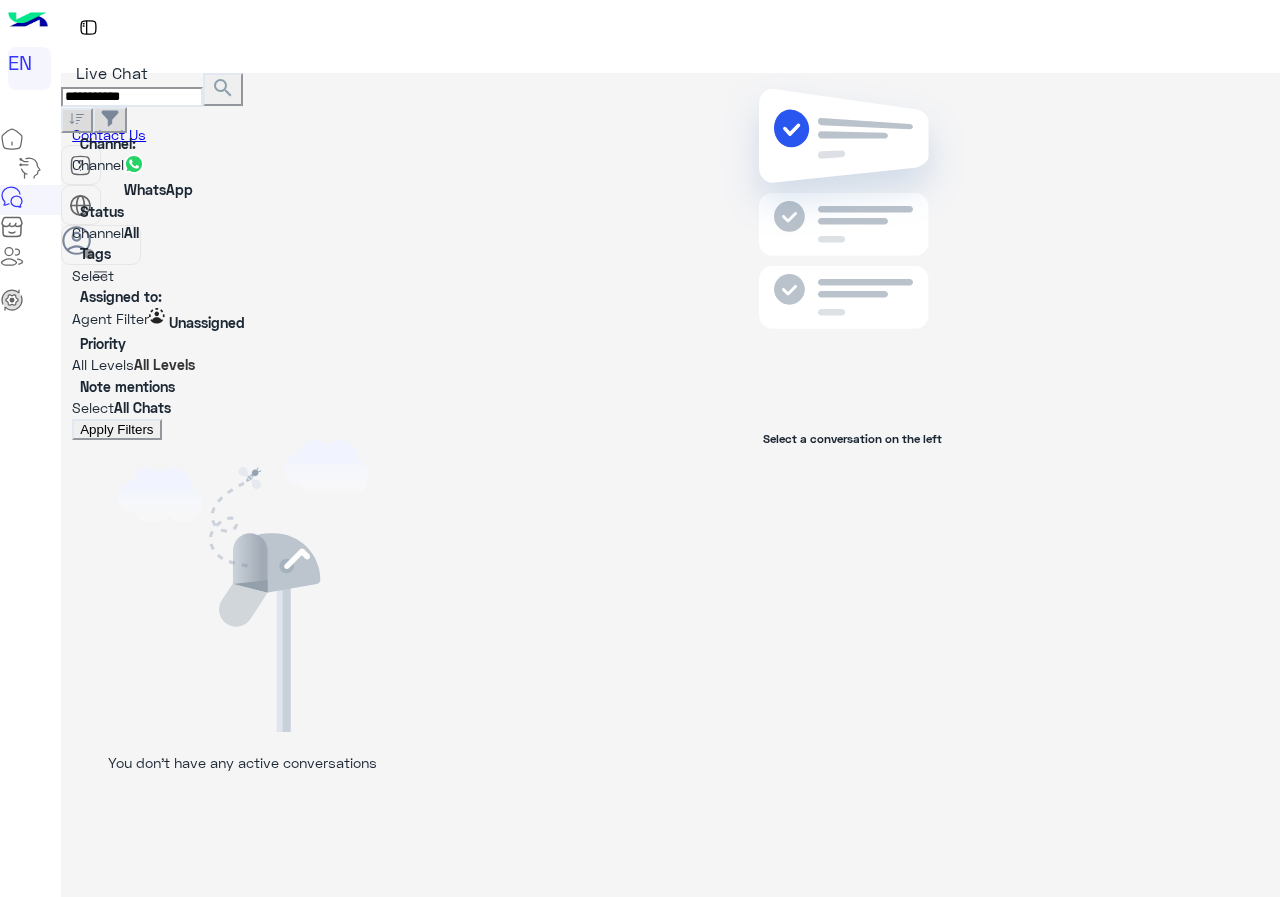 click on "Apply Filters" at bounding box center (116, 429) 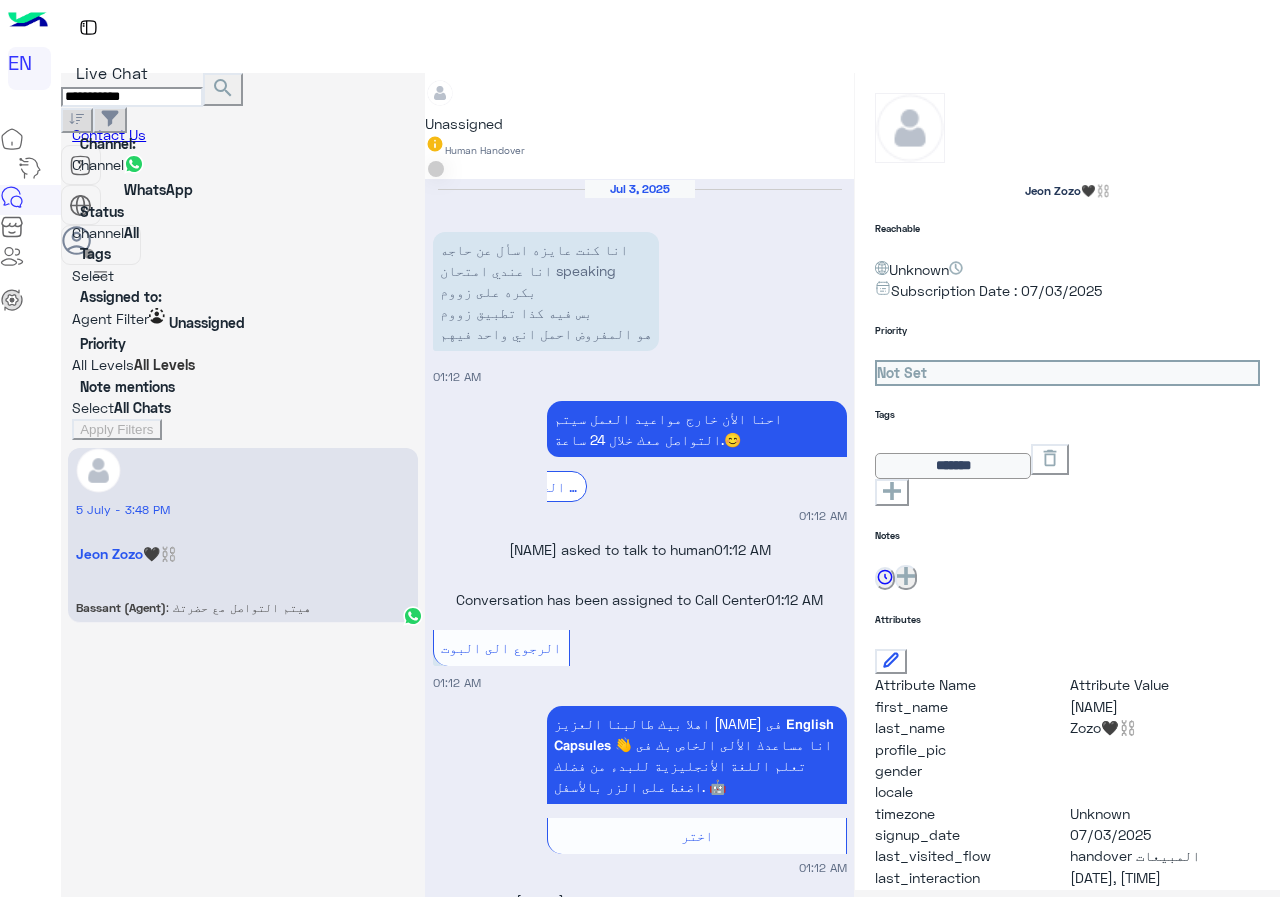 scroll, scrollTop: 0, scrollLeft: 0, axis: both 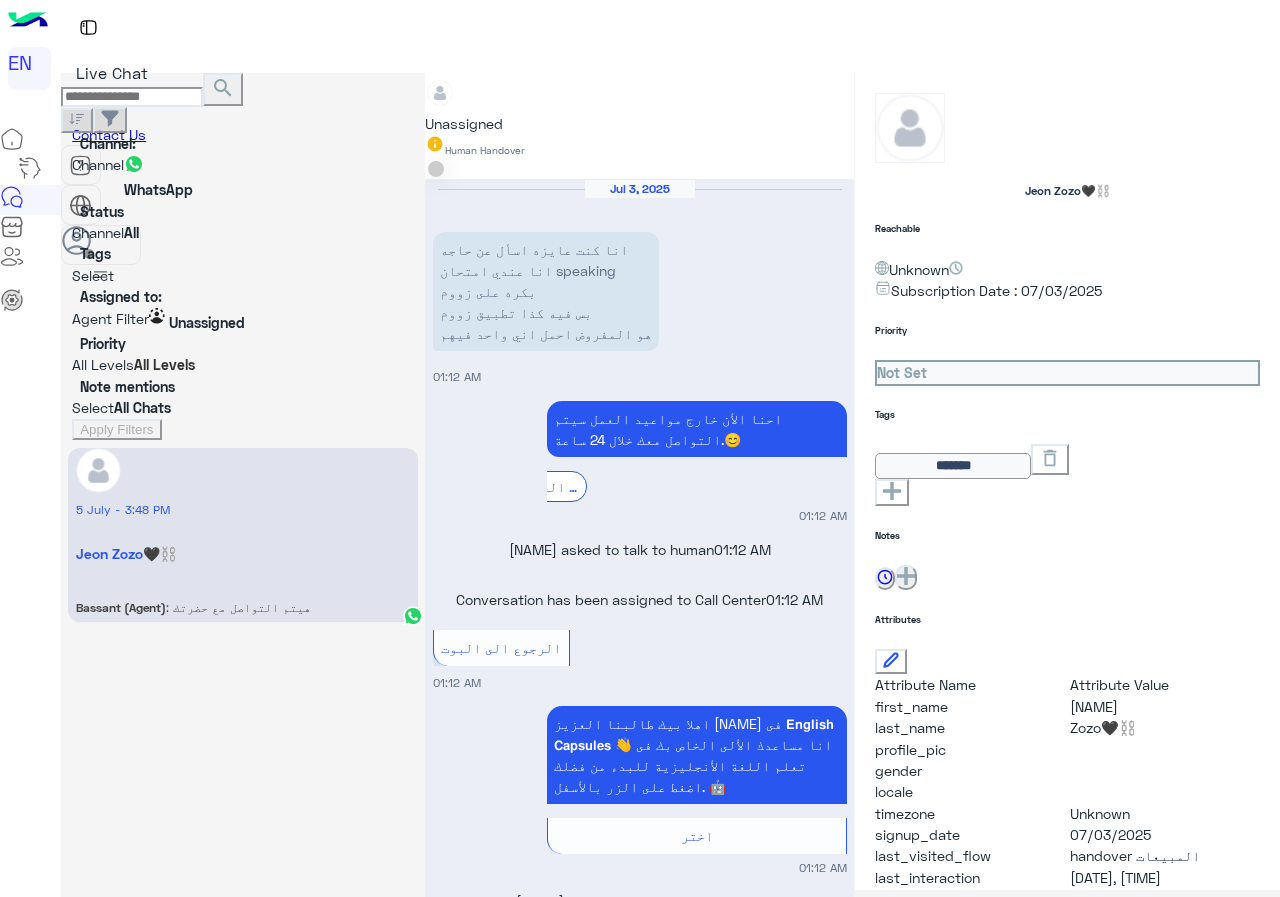 type 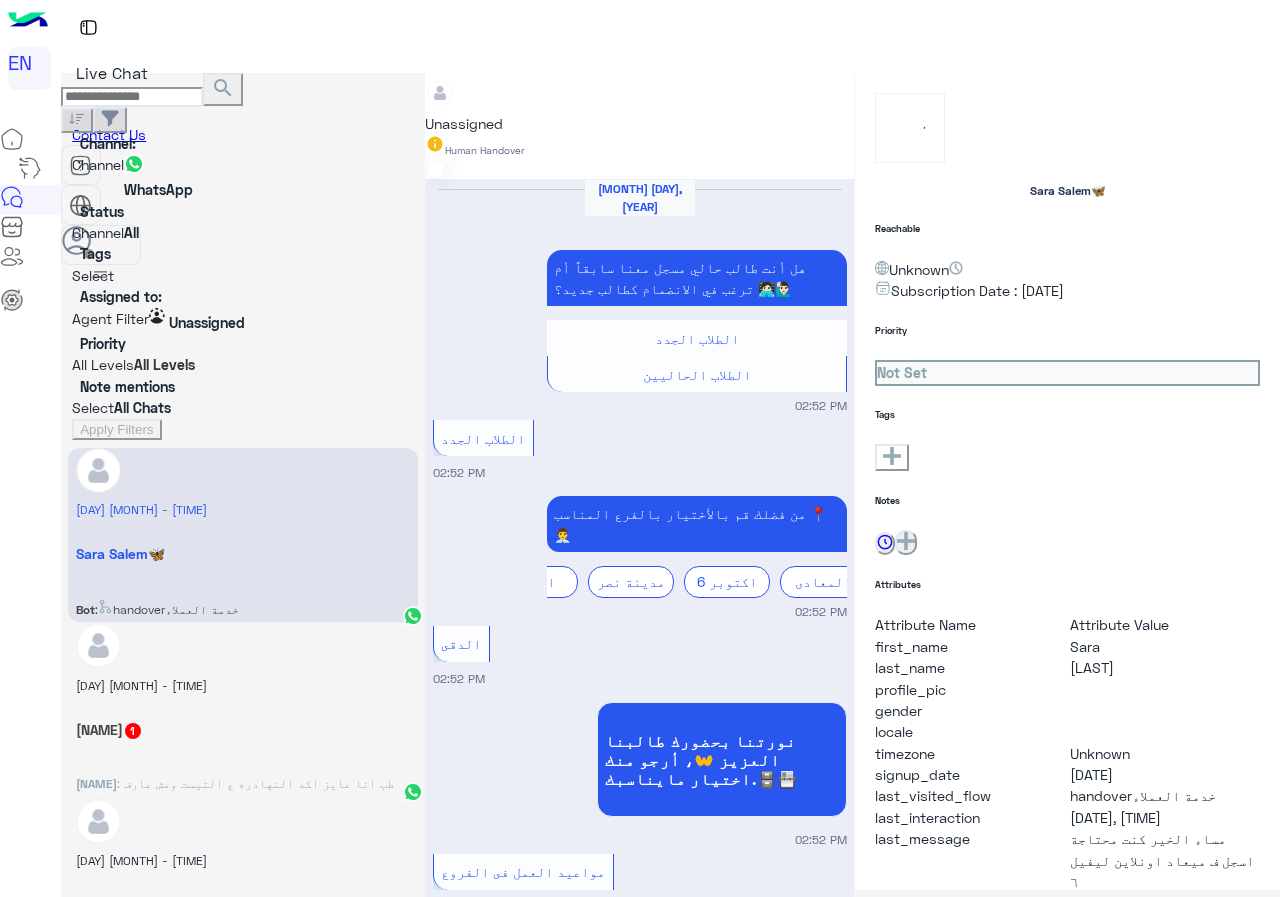 scroll, scrollTop: 1328, scrollLeft: 0, axis: vertical 